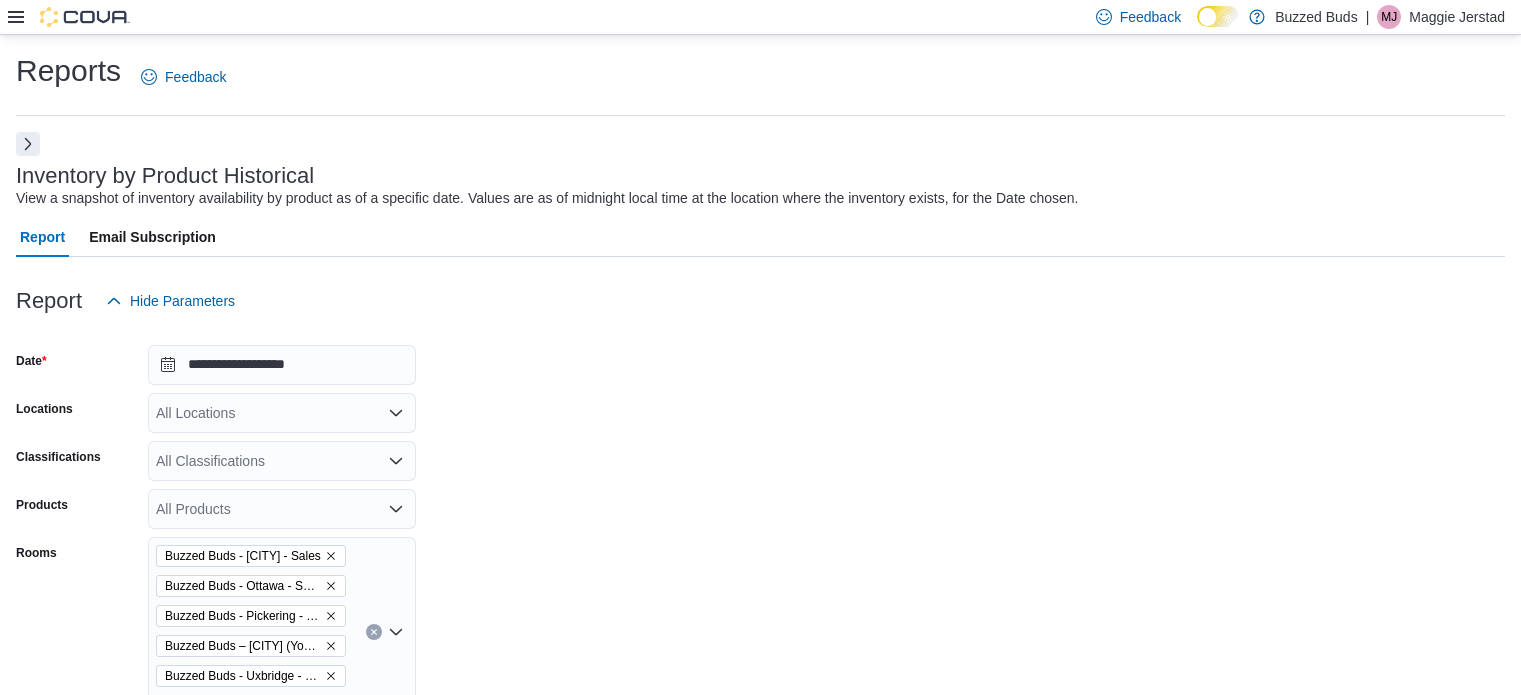 click 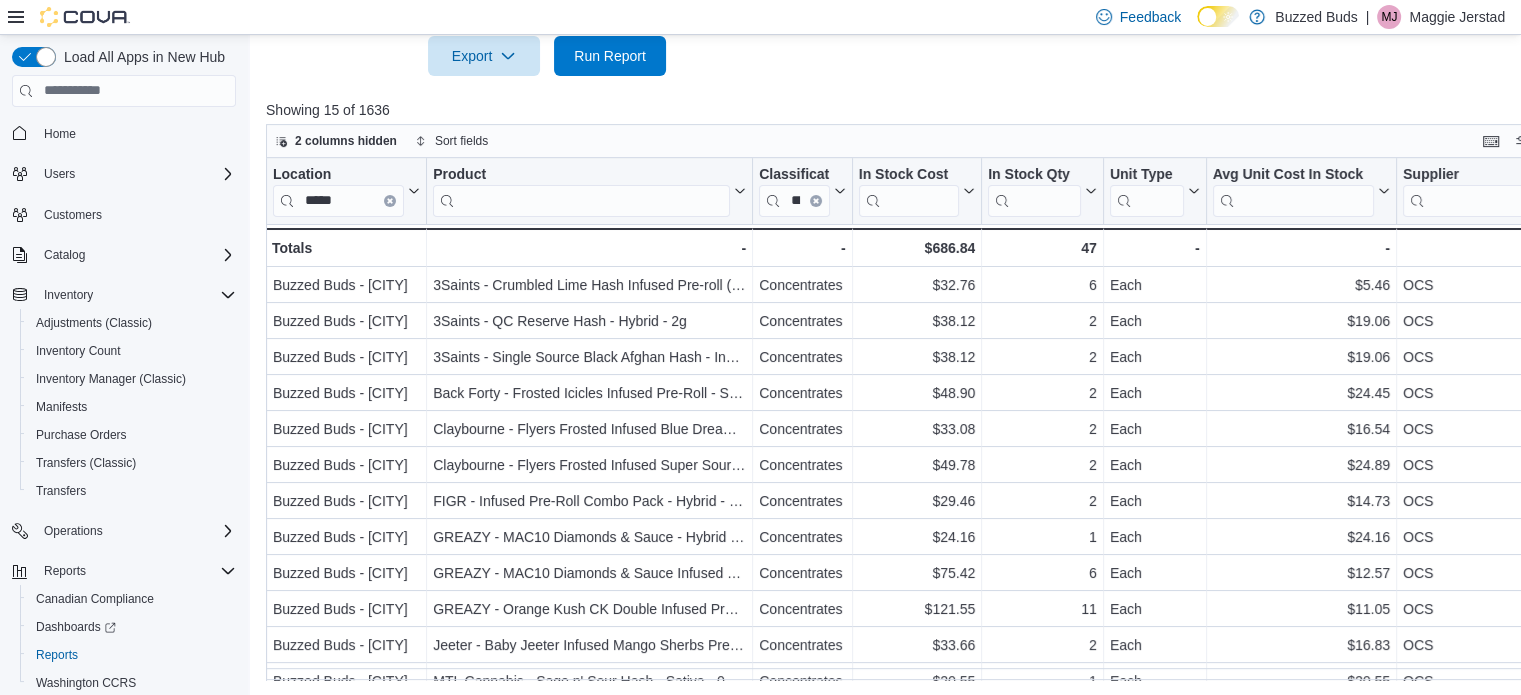 scroll, scrollTop: 746, scrollLeft: 0, axis: vertical 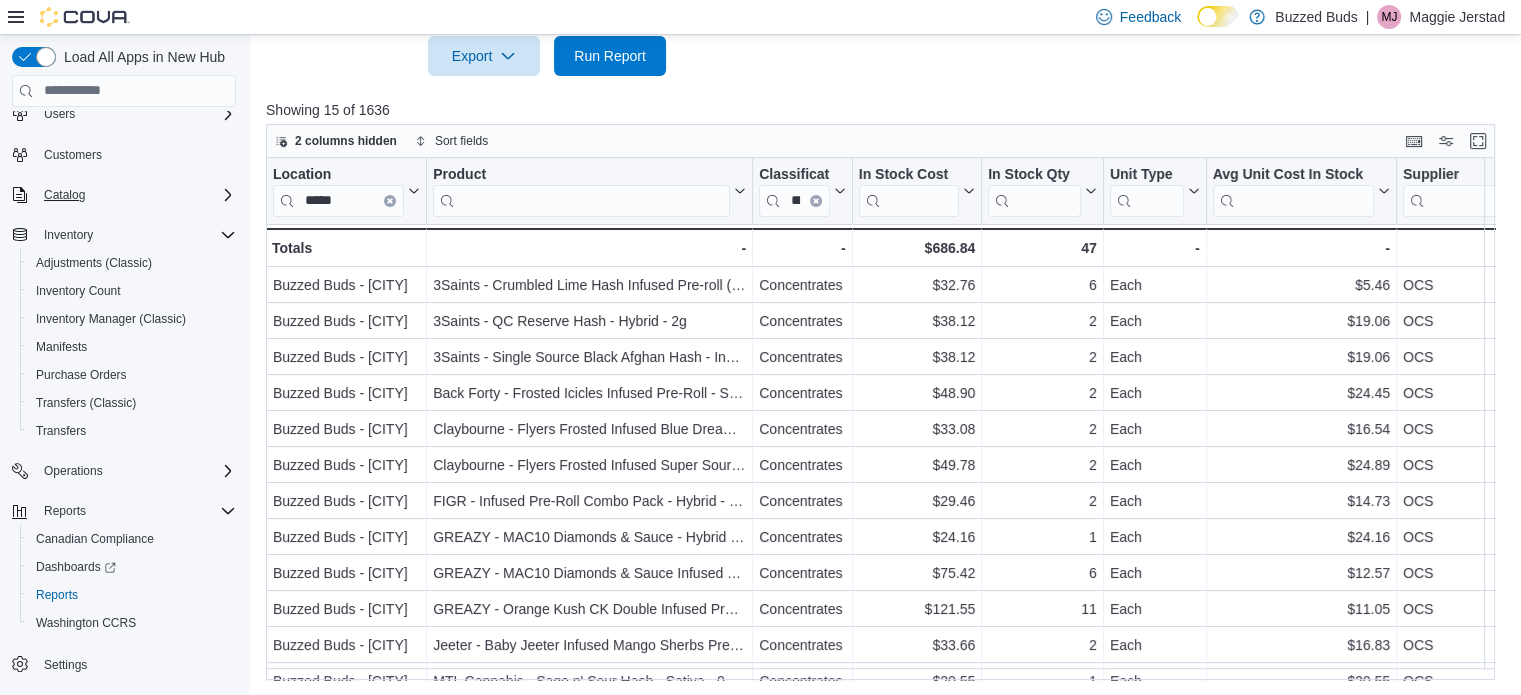 click on "Catalog" at bounding box center (136, 195) 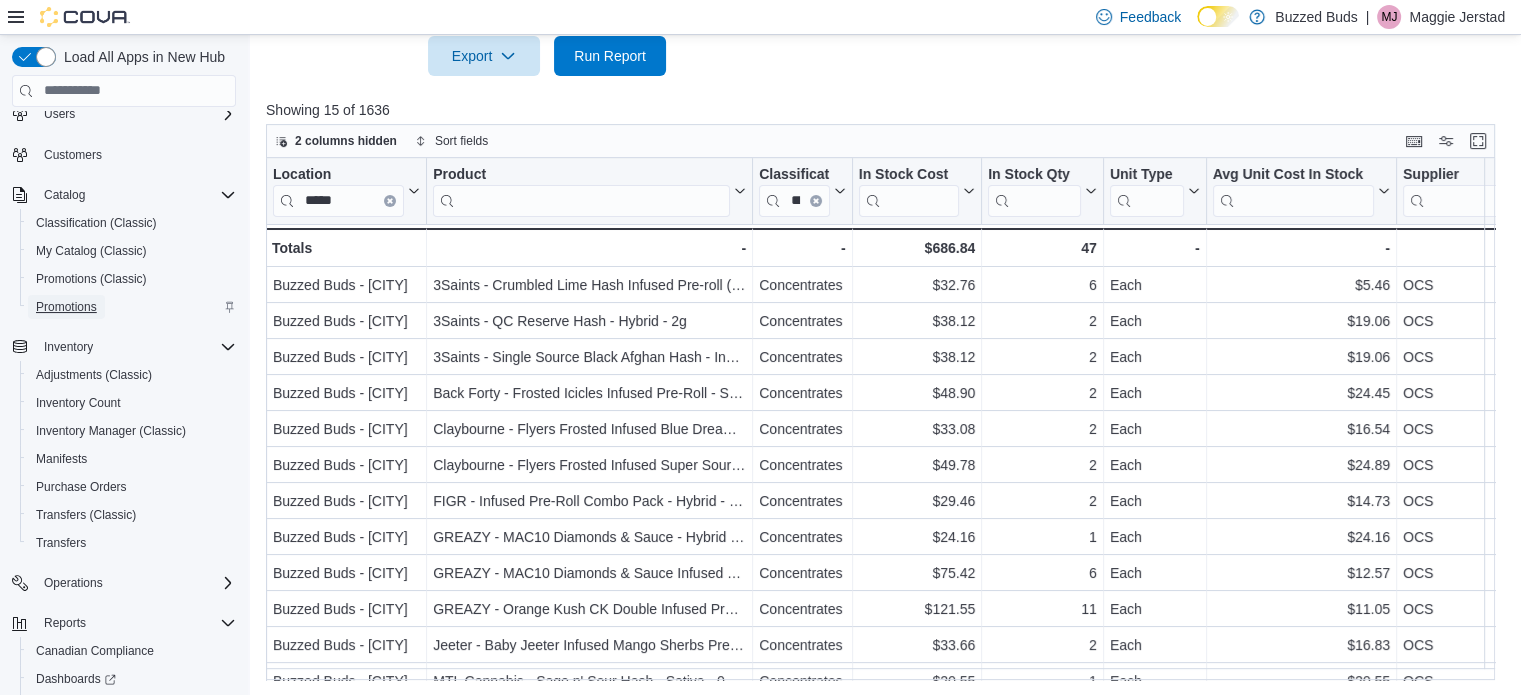 click on "Promotions" at bounding box center [66, 307] 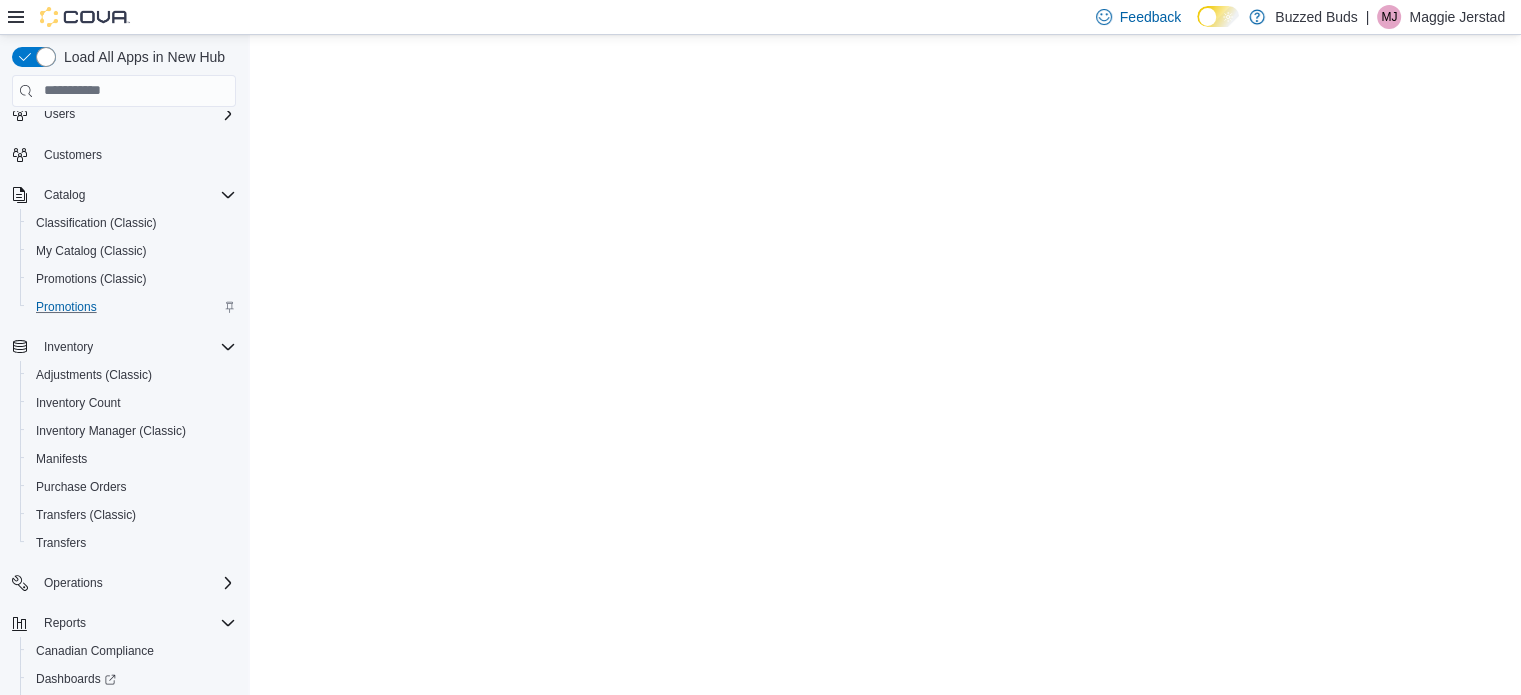 scroll, scrollTop: 0, scrollLeft: 0, axis: both 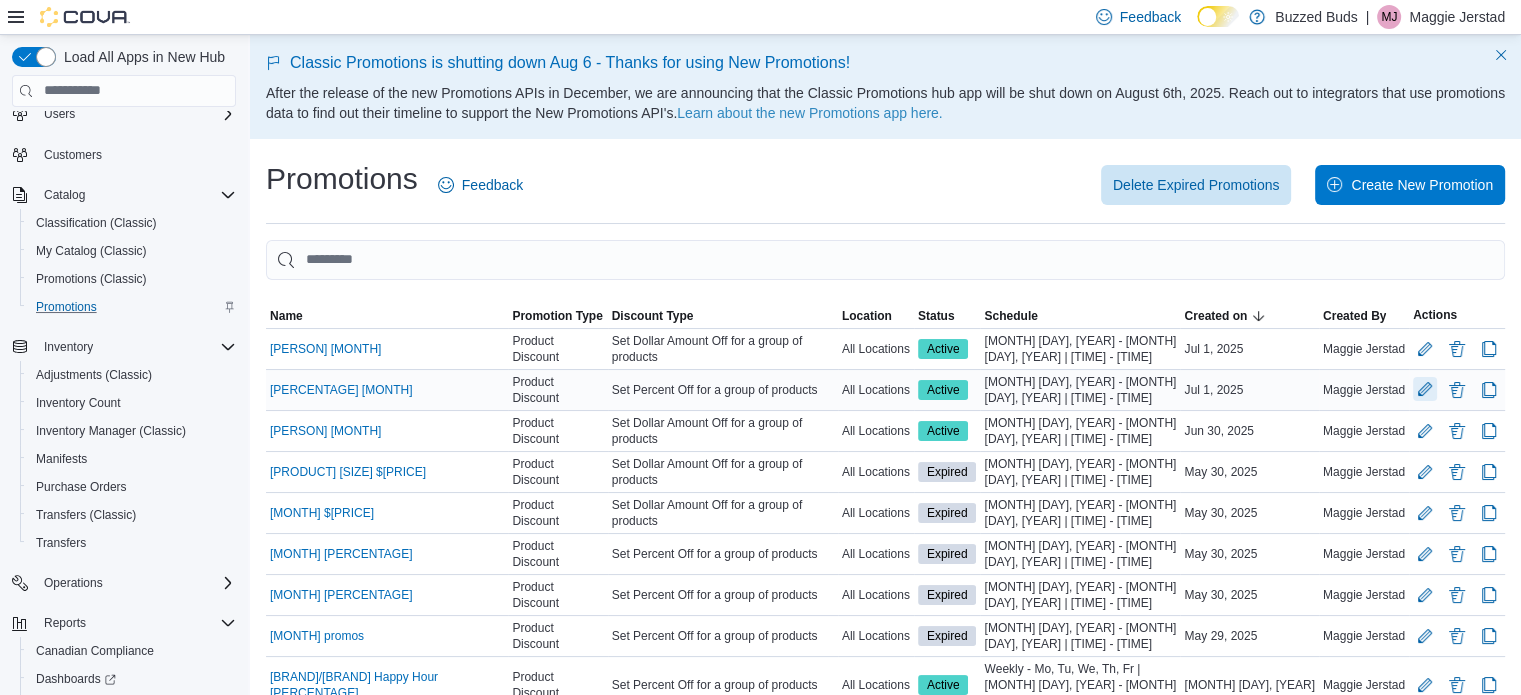 click at bounding box center (1425, 389) 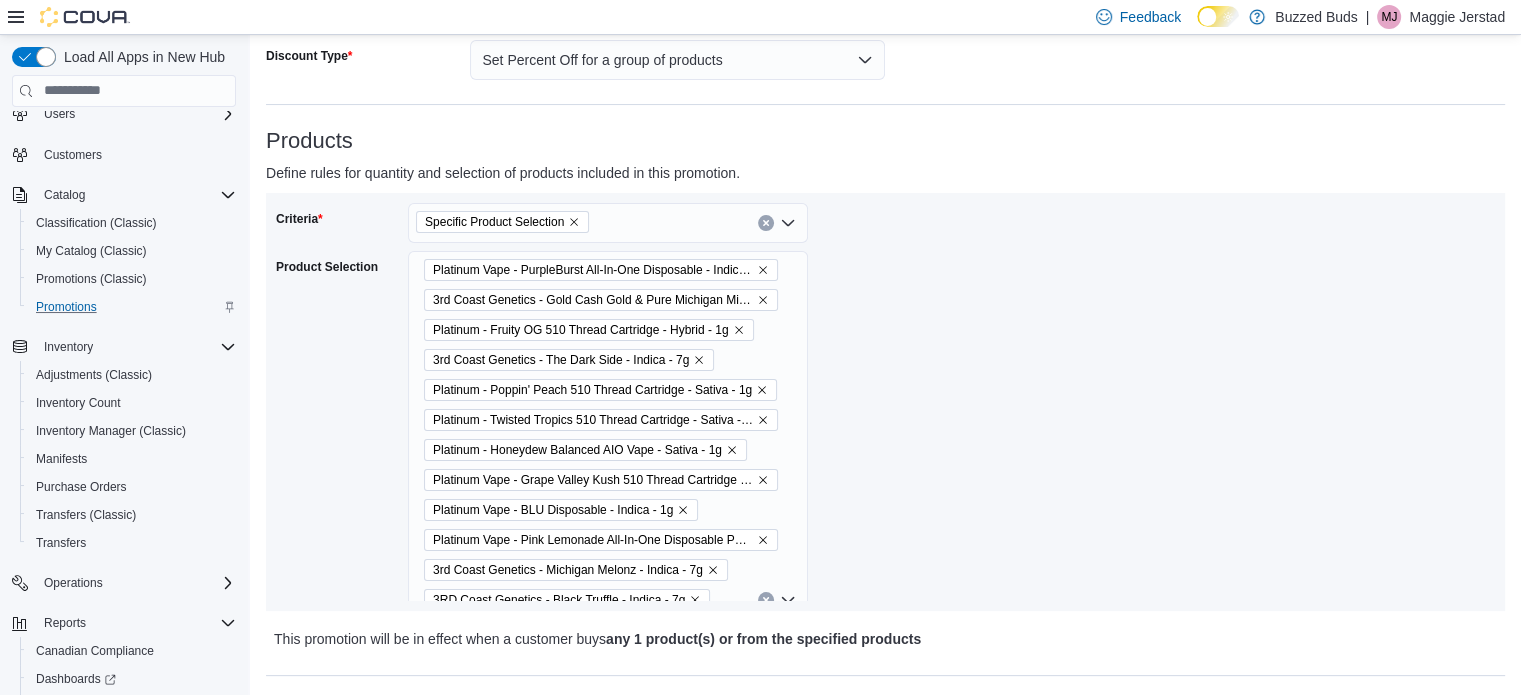 scroll, scrollTop: 344, scrollLeft: 0, axis: vertical 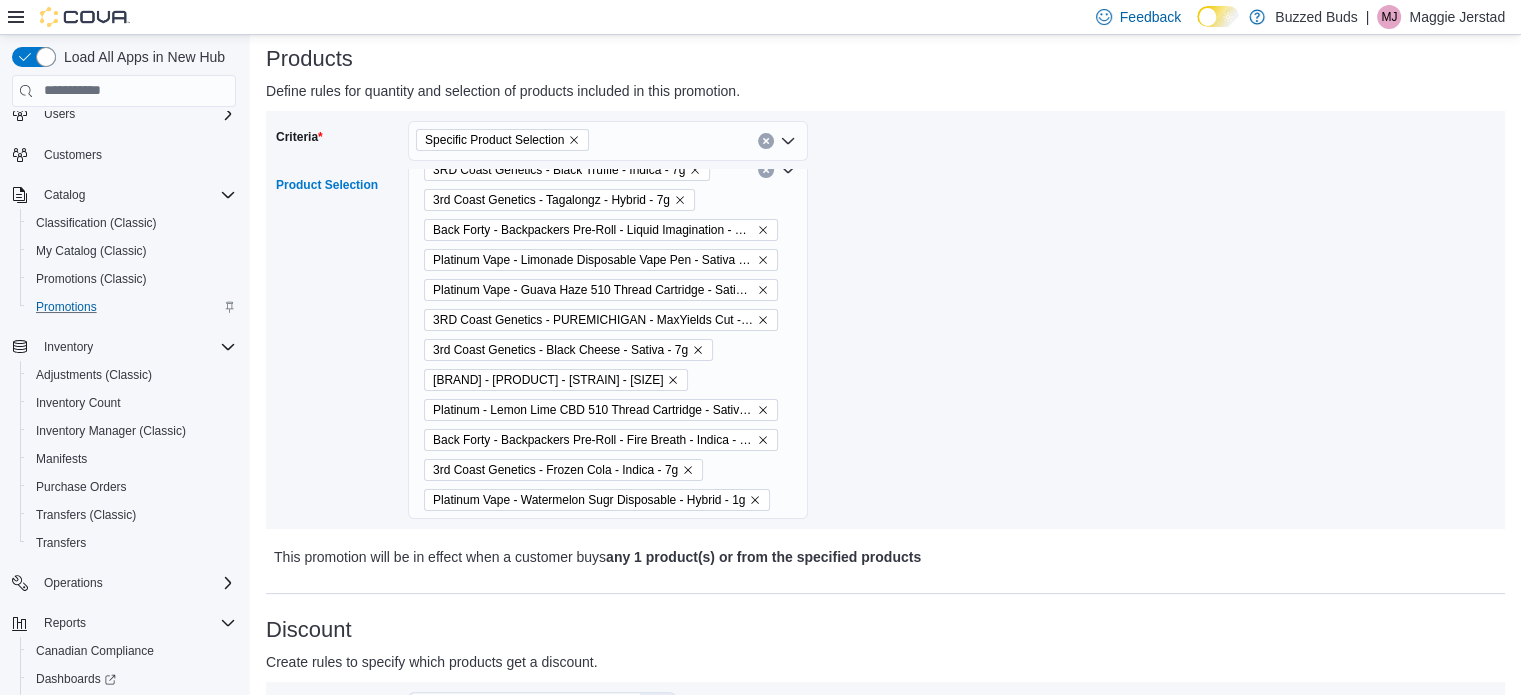 click on "Platinum Vape - PurpleBurst All-In-One Disposable - Indica - 1g 3rd Coast Genetics - Gold Cash Gold & Pure Michigan Mixed Pack - Indica - 7g Platinum - Fruity OG 510 Thread Cartridge - Hybrid - 1g 3rd Coast Genetics - The Dark Side - Indica - 7g Platinum - Poppin' Peach 510 Thread Cartridge - Sativa - 1g Platinum - Twisted Tropics 510 Thread Cartridge - Sativa - 1g Platinum - Honeydew Balanced AIO Vape - Sativa - 1g Platinum Vape - Grape Valley Kush 510 Thread Cartridge - Indica - 1g Platinum Vape - BLU Disposable - Indica - 1g Platinum Vape - Pink Lemonade All-In-One Disposable Pen - Hybrid - 1g 3rd Coast Genetics - Michigan Melonz - Indica - 7g 3RD Coast Genetics - Black Truffle - Indica - 7g 3rd Coast Genetics - Tagalongz - Hybrid - 7g Back Forty - Backpackers Pre-Roll - Liquid Imagination - Hybrid - 10x0.75g Platinum Vape - Limonade Disposable Vape Pen - Sativa - 1g Platinum Vape - Guava Haze 510 Thread Cartridge - Sativa - 1g 3RD Coast Genetics - PUREMICHIGAN - MaxYields Cut - Indica - 7g" at bounding box center [608, 170] 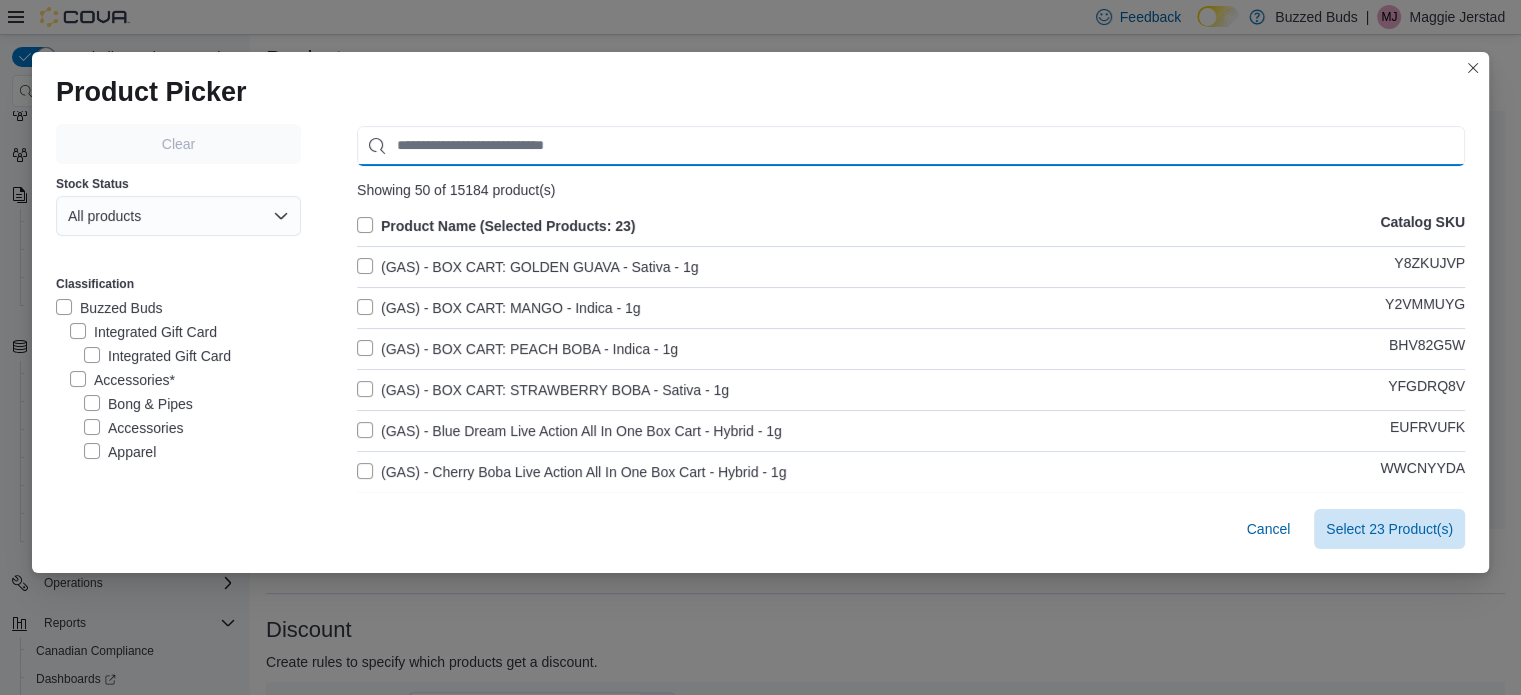 click at bounding box center [911, 146] 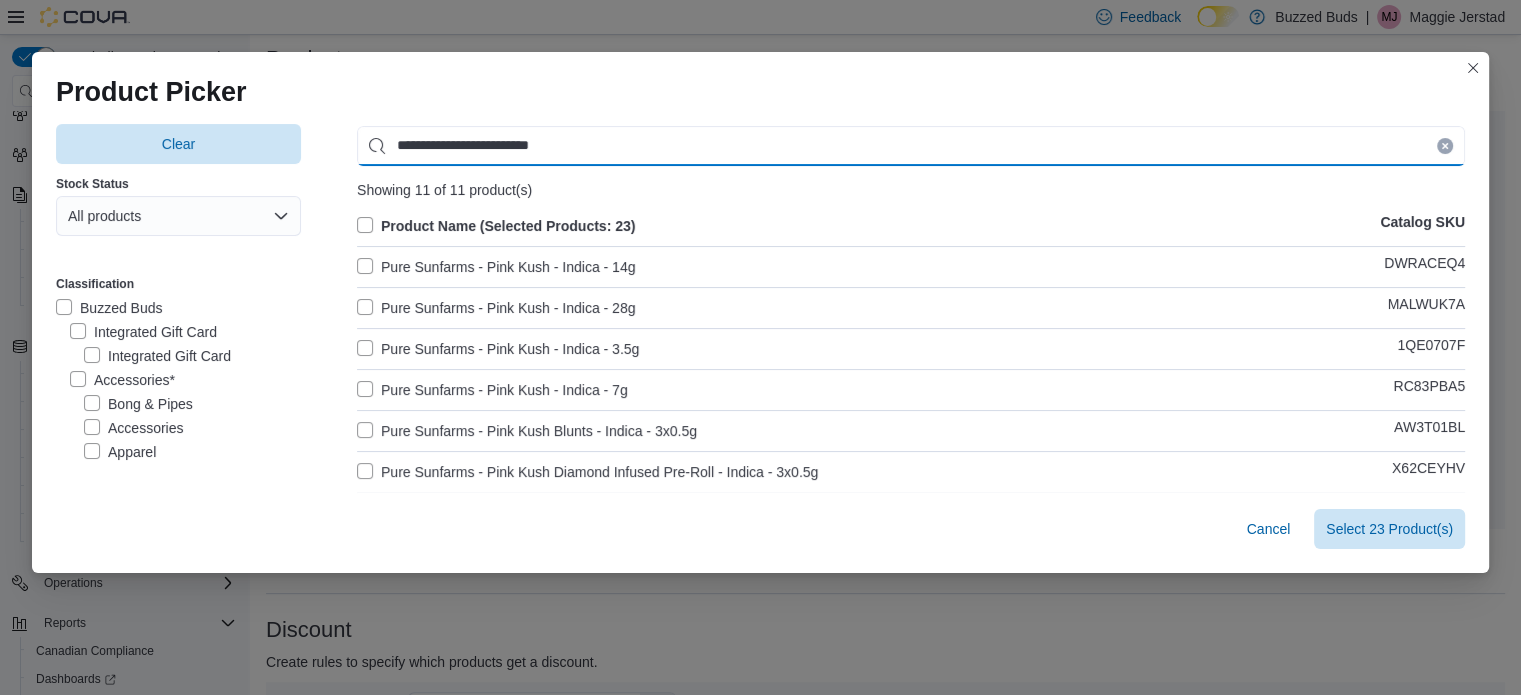 type on "**********" 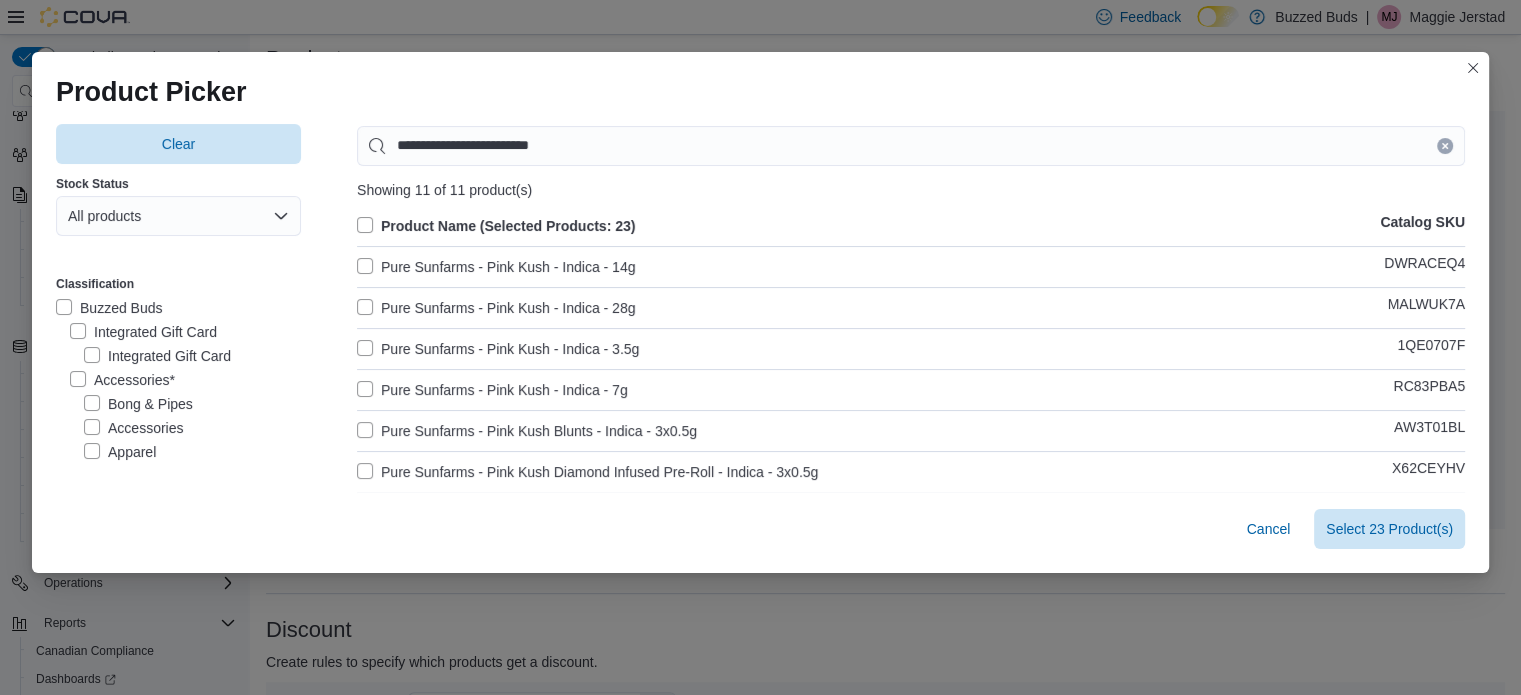 click on "Pure Sunfarms - Pink Kush - Indica - 28g" at bounding box center (496, 308) 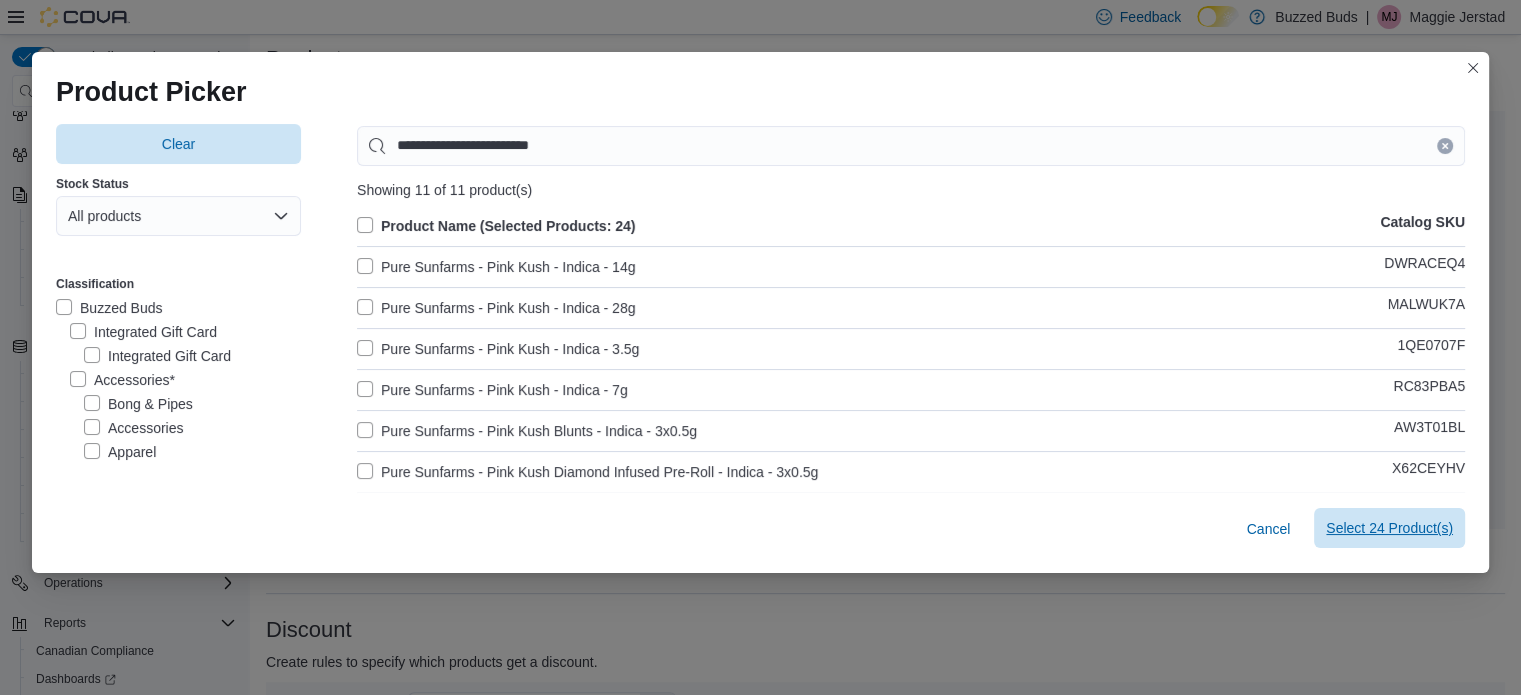 click on "Select 24 Product(s)" at bounding box center (1389, 528) 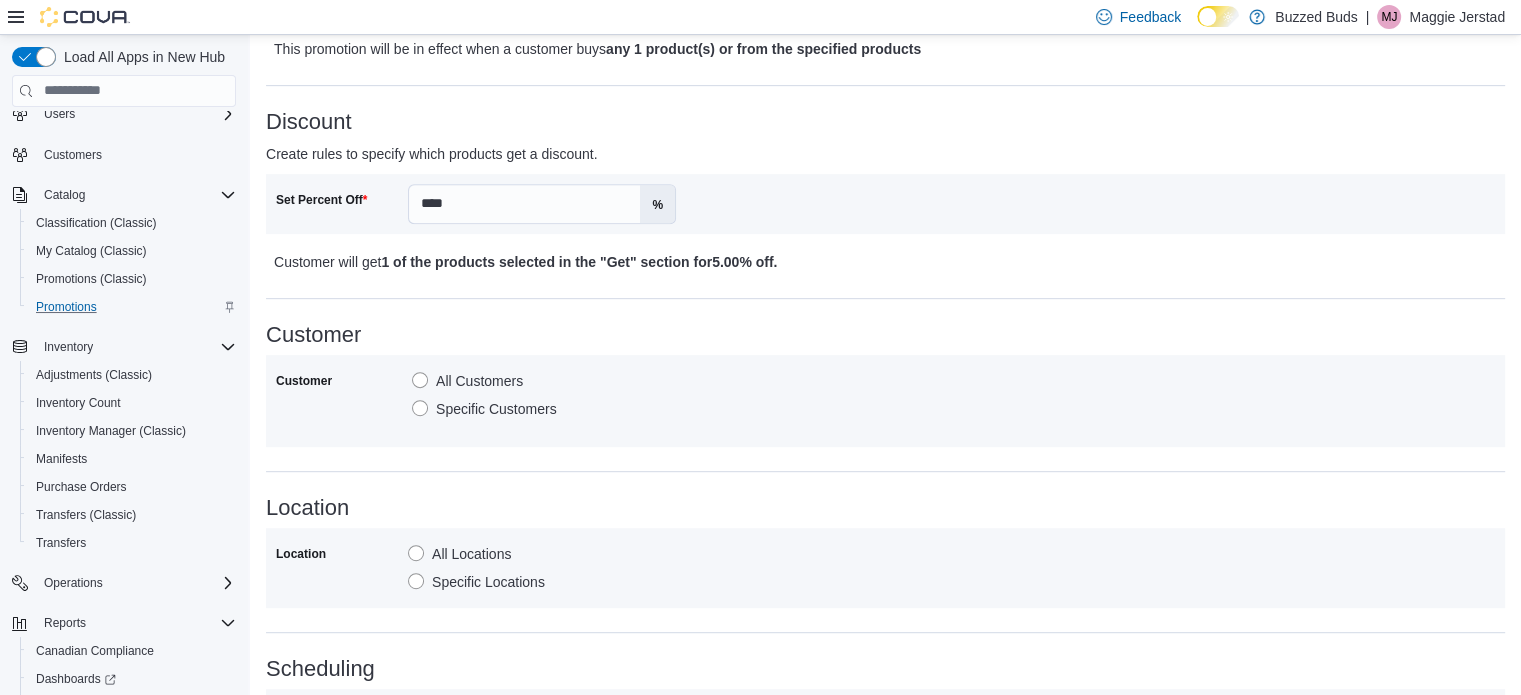 scroll, scrollTop: 1227, scrollLeft: 0, axis: vertical 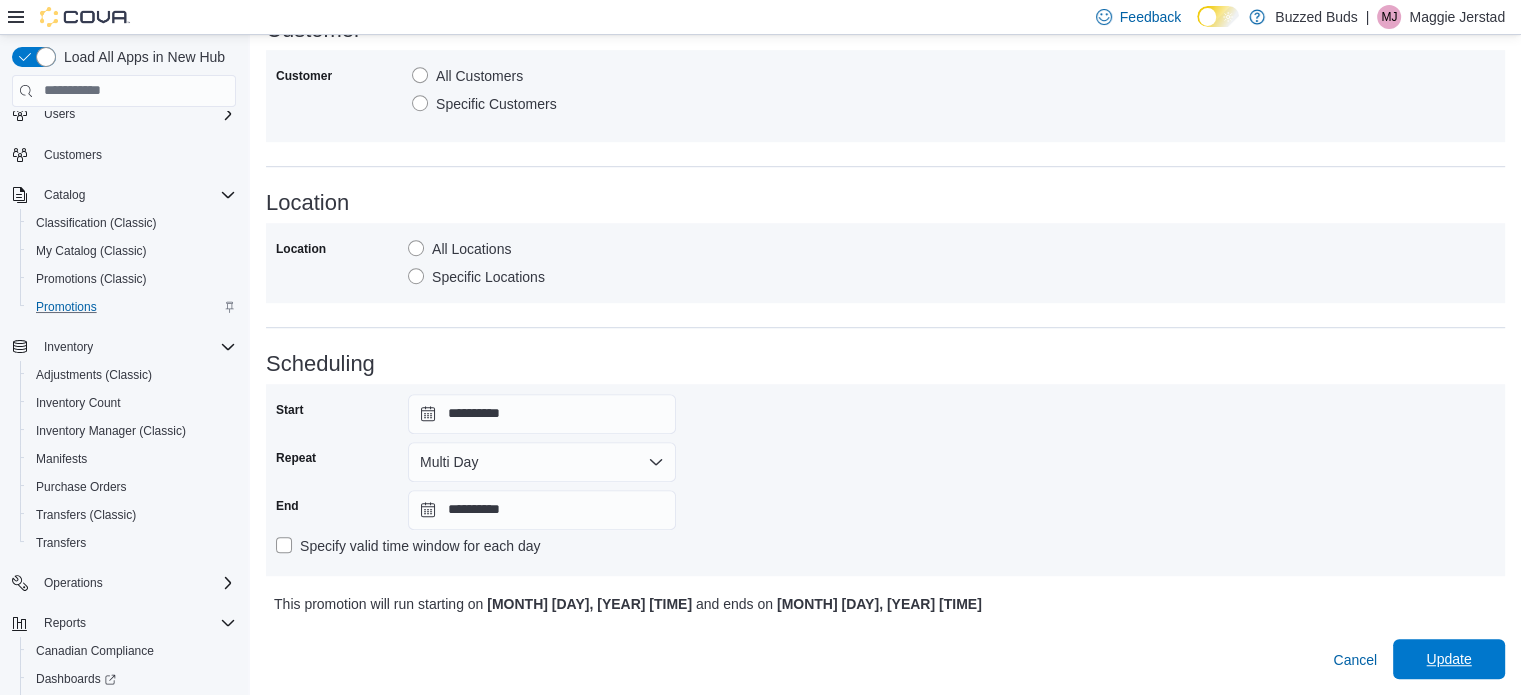 click on "Update" at bounding box center [1449, 659] 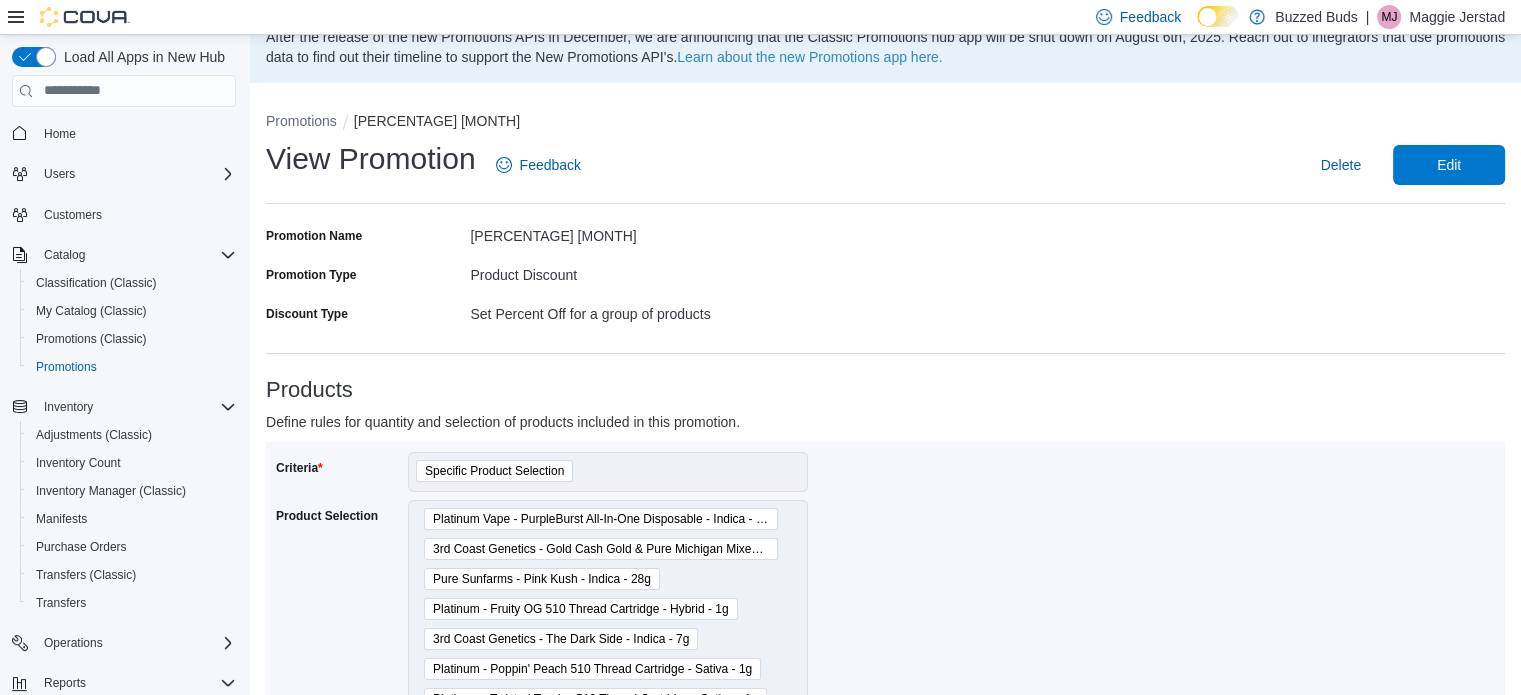 scroll, scrollTop: 0, scrollLeft: 0, axis: both 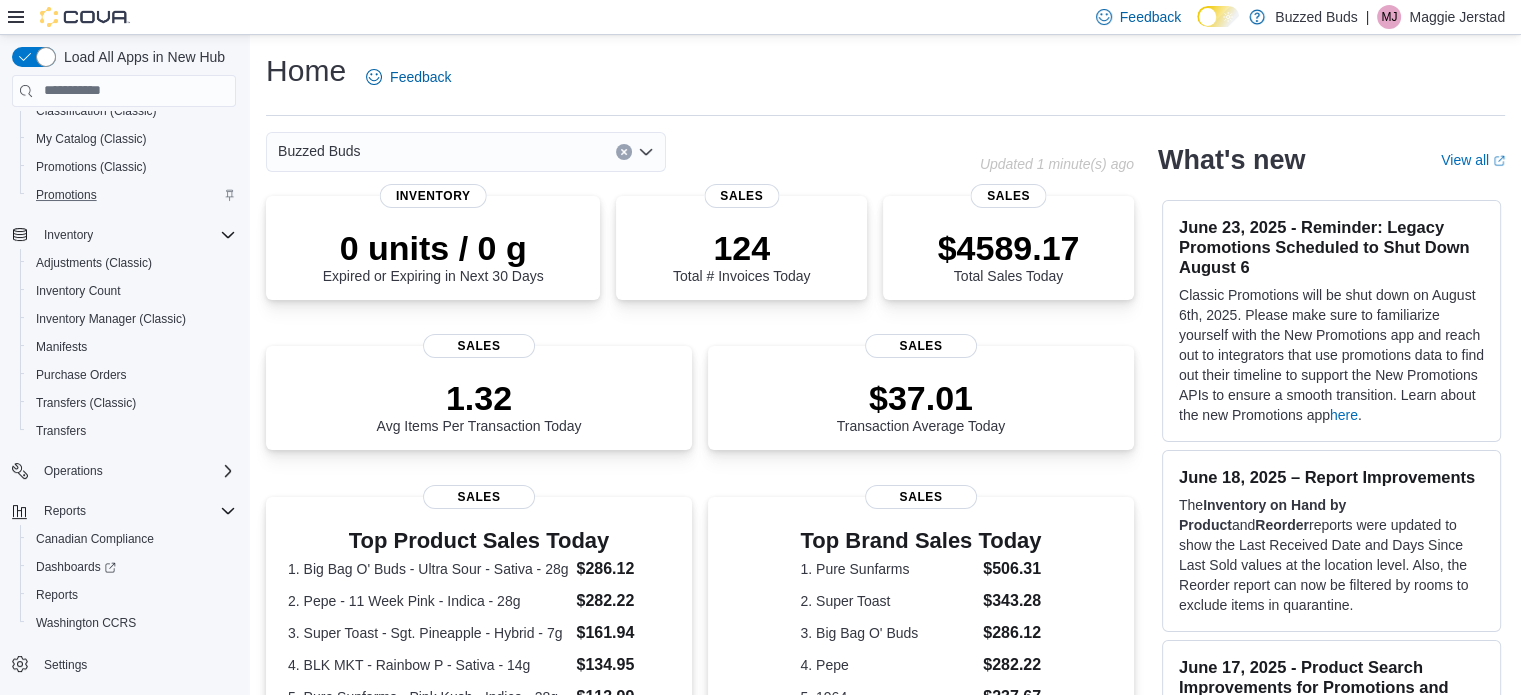 click on "Promotions" at bounding box center (132, 195) 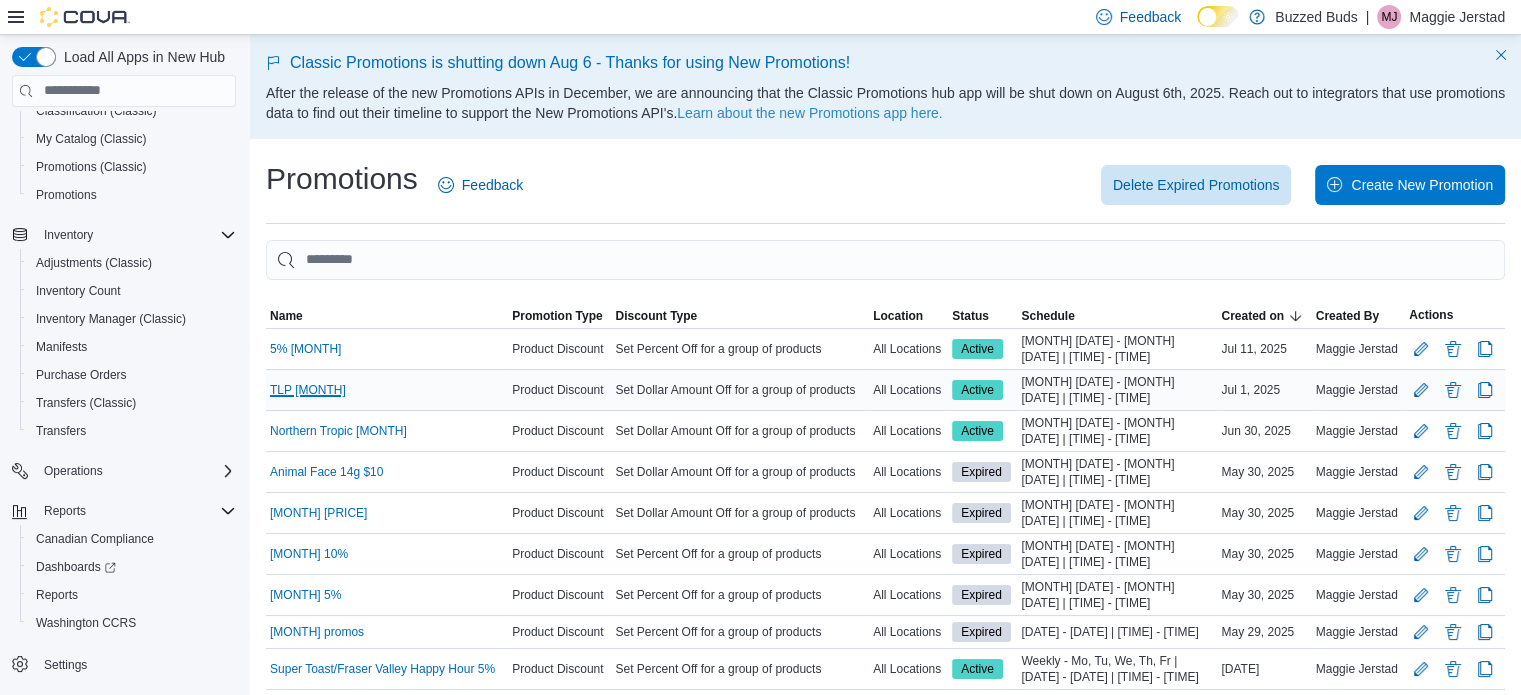 click on "TLP July" at bounding box center [308, 390] 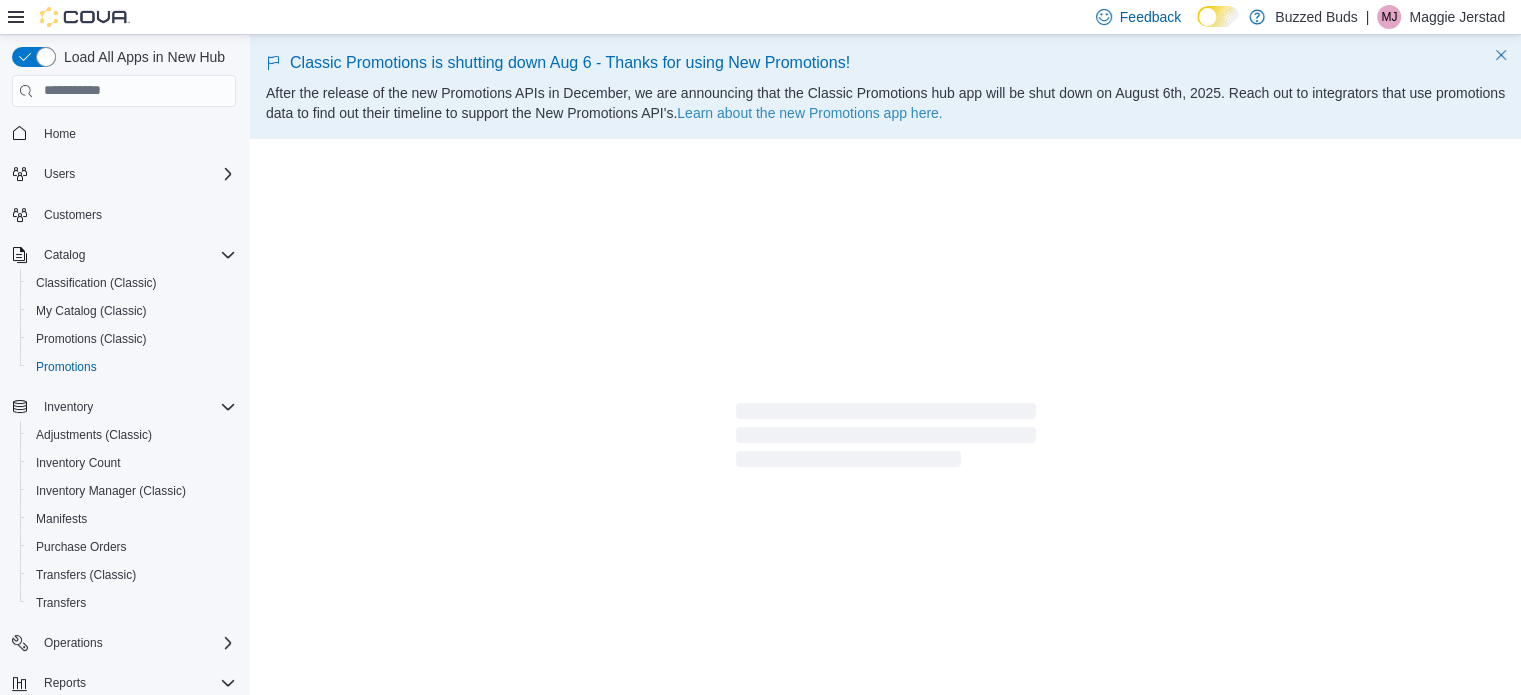 scroll, scrollTop: 44, scrollLeft: 0, axis: vertical 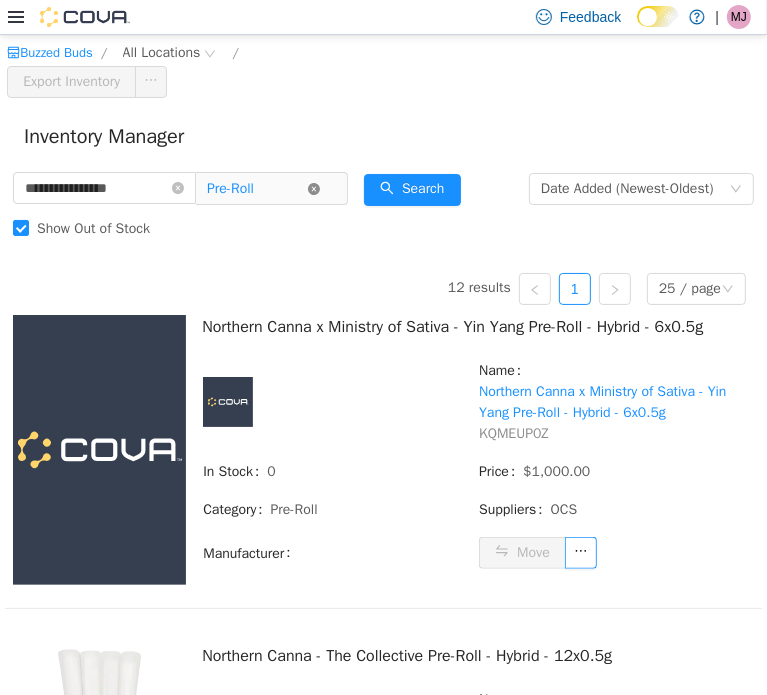 click 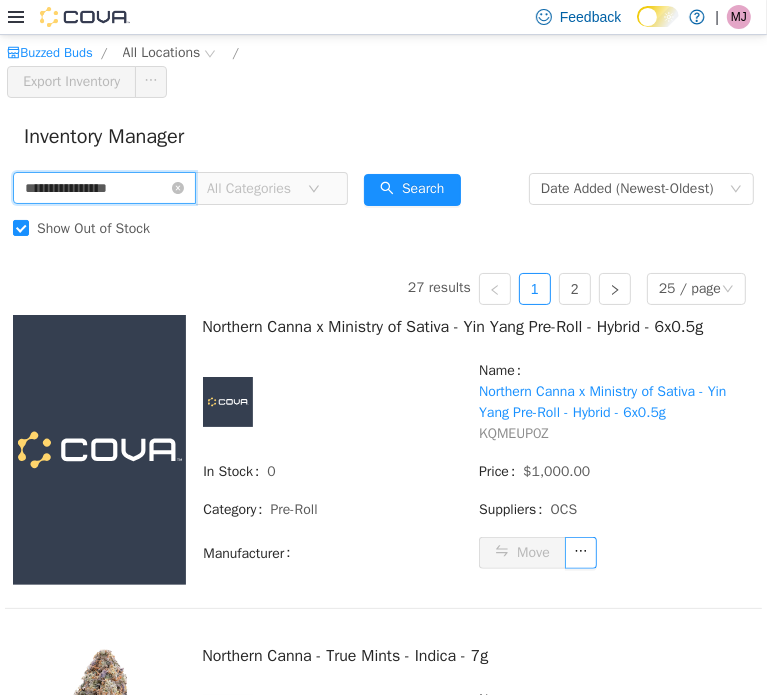 drag, startPoint x: 123, startPoint y: 190, endPoint x: 32, endPoint y: 193, distance: 91.04944 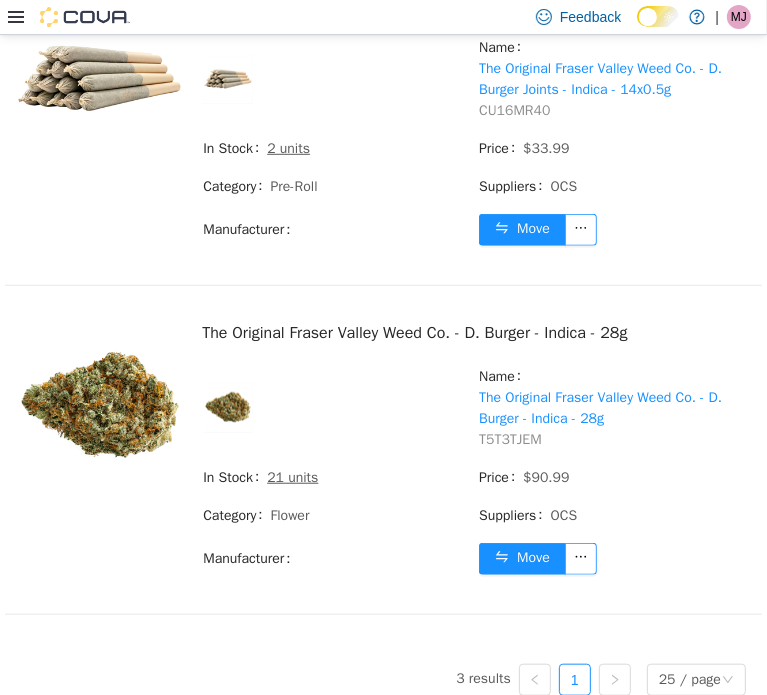 scroll, scrollTop: 0, scrollLeft: 0, axis: both 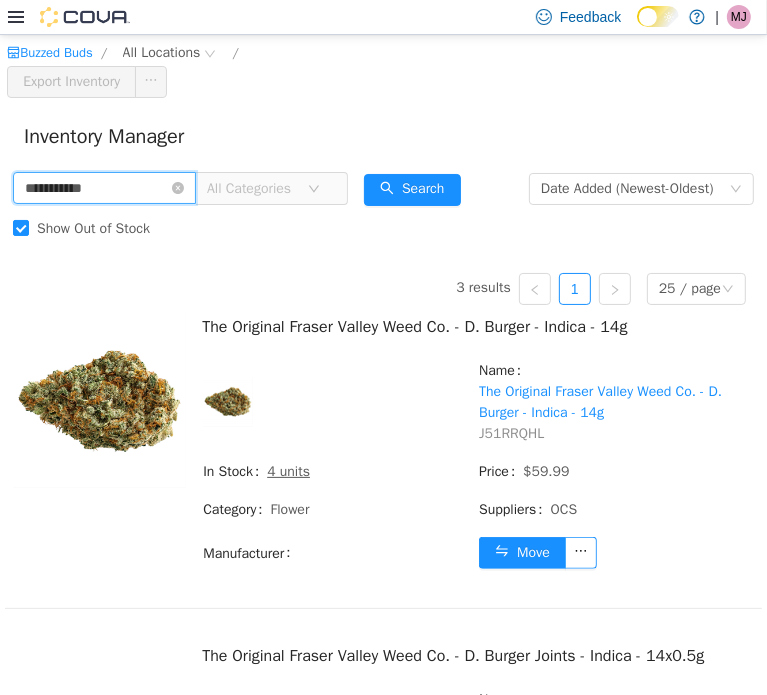 drag, startPoint x: 86, startPoint y: 188, endPoint x: 33, endPoint y: 199, distance: 54.129475 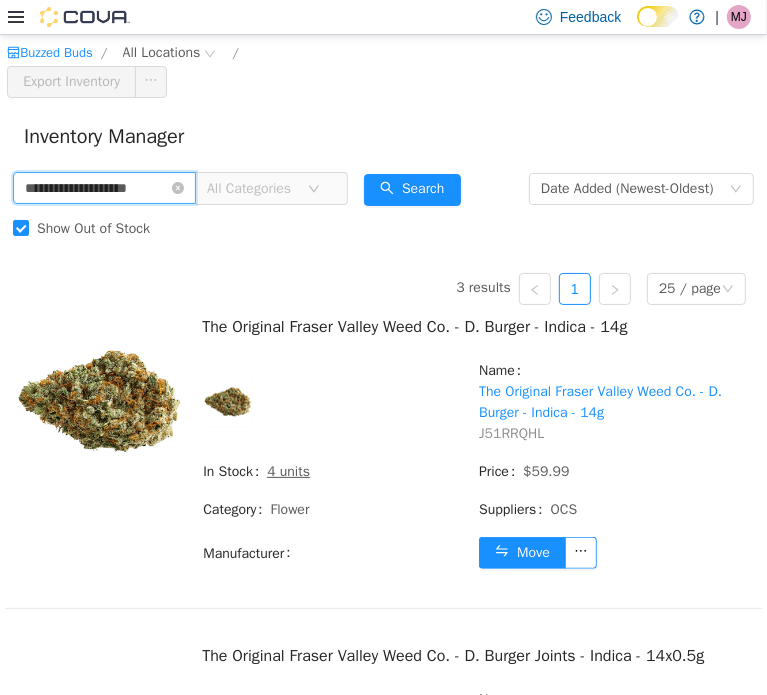 type on "**********" 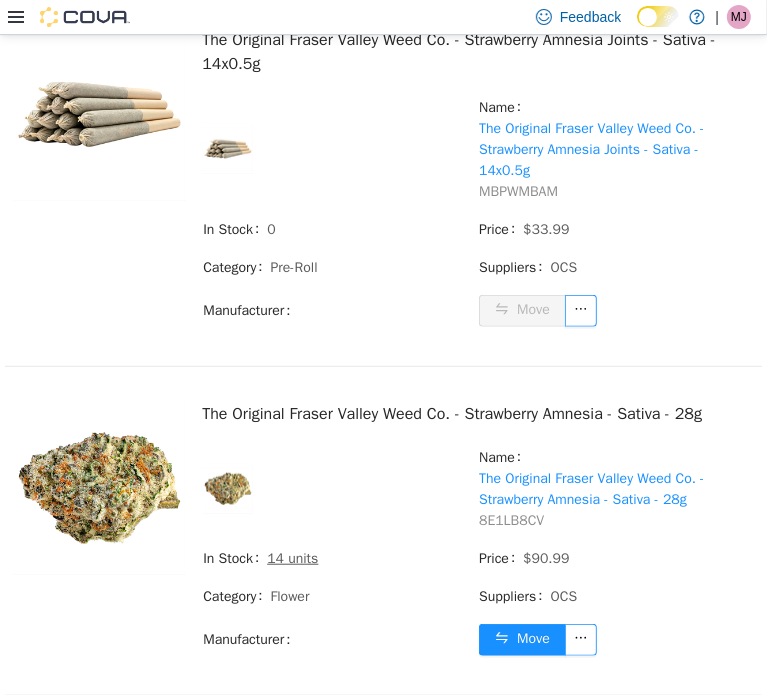 scroll, scrollTop: 697, scrollLeft: 0, axis: vertical 